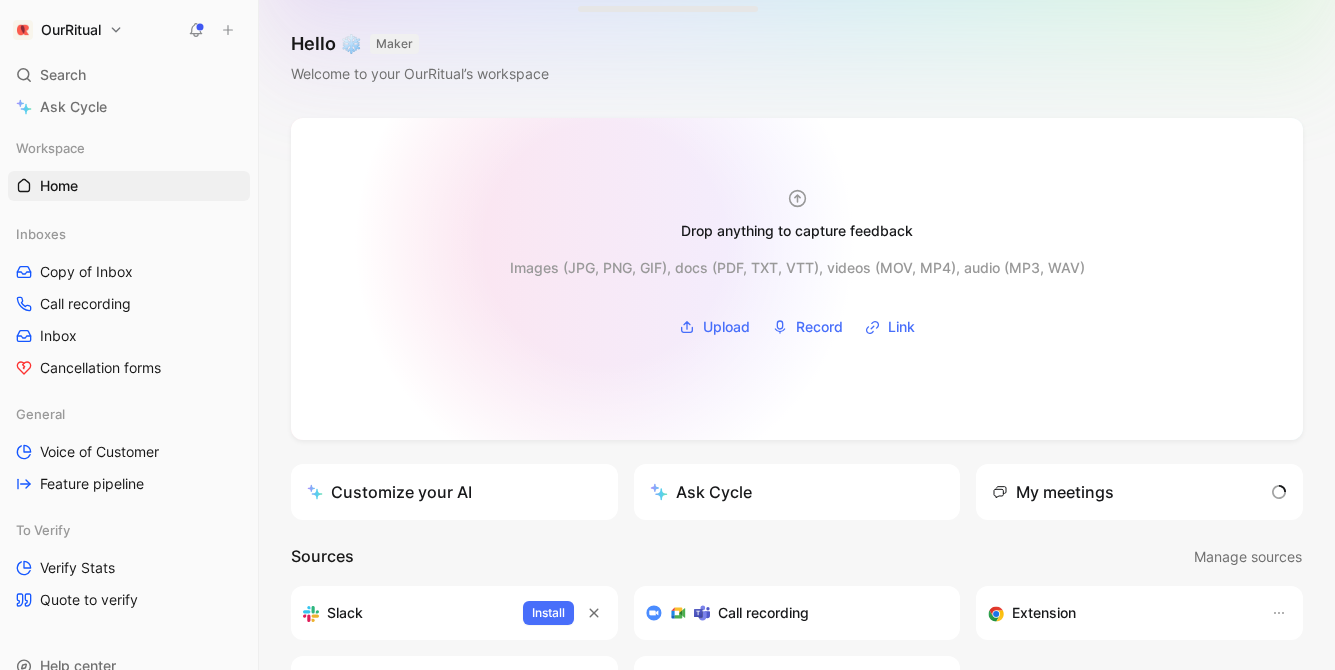 scroll, scrollTop: 0, scrollLeft: 0, axis: both 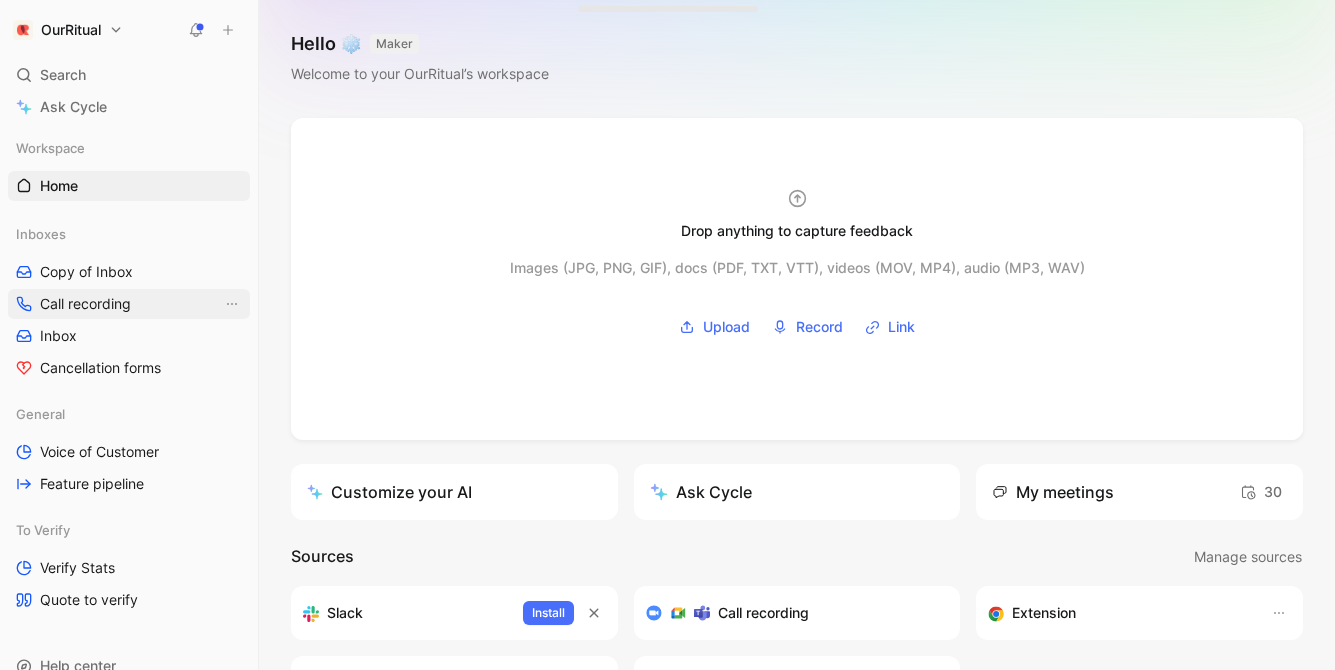 click on "Call recording" at bounding box center [85, 304] 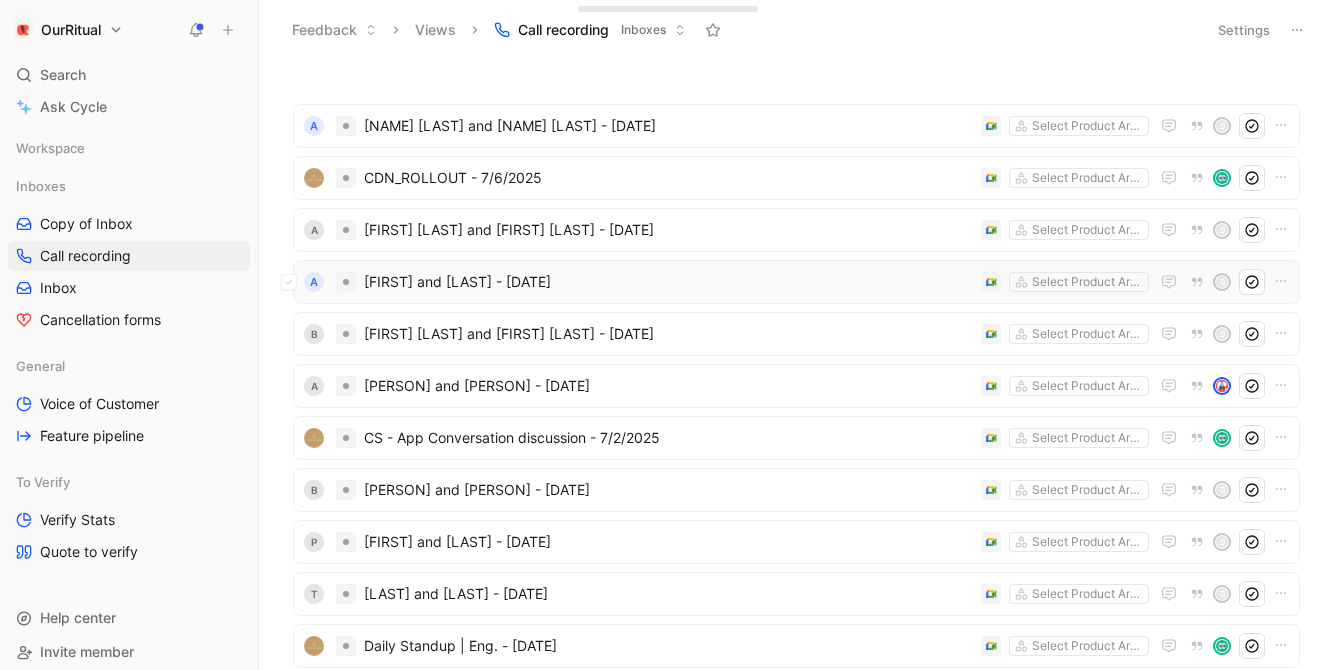 click on "[FIRST] and [LAST] - [DATE]" at bounding box center [668, 282] 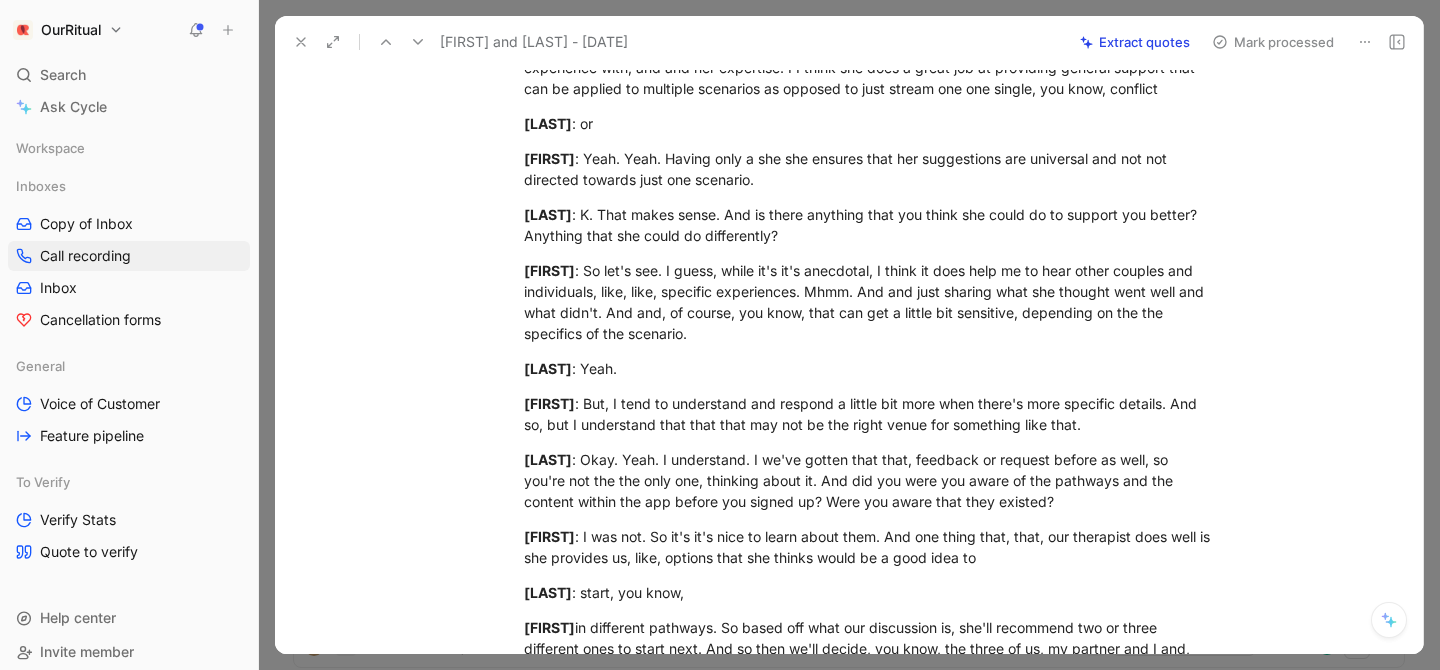 scroll, scrollTop: 2311, scrollLeft: 0, axis: vertical 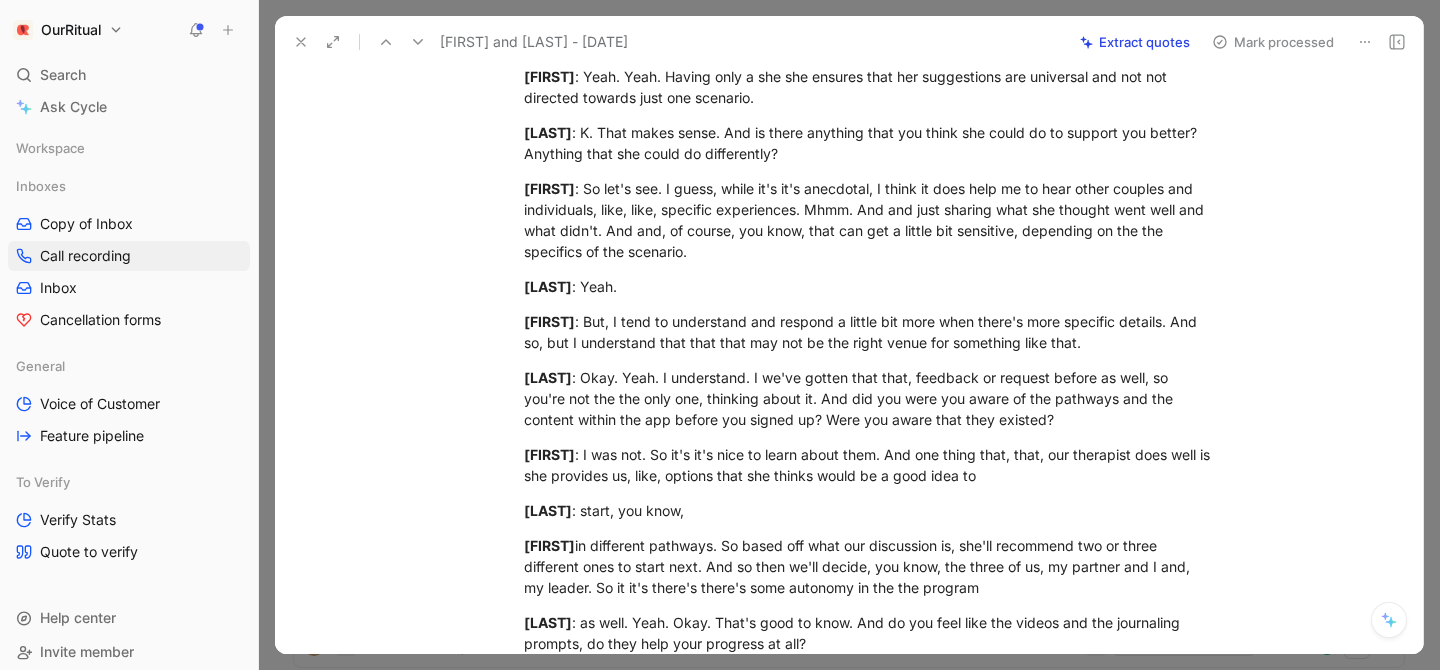click at bounding box center [849, 335] 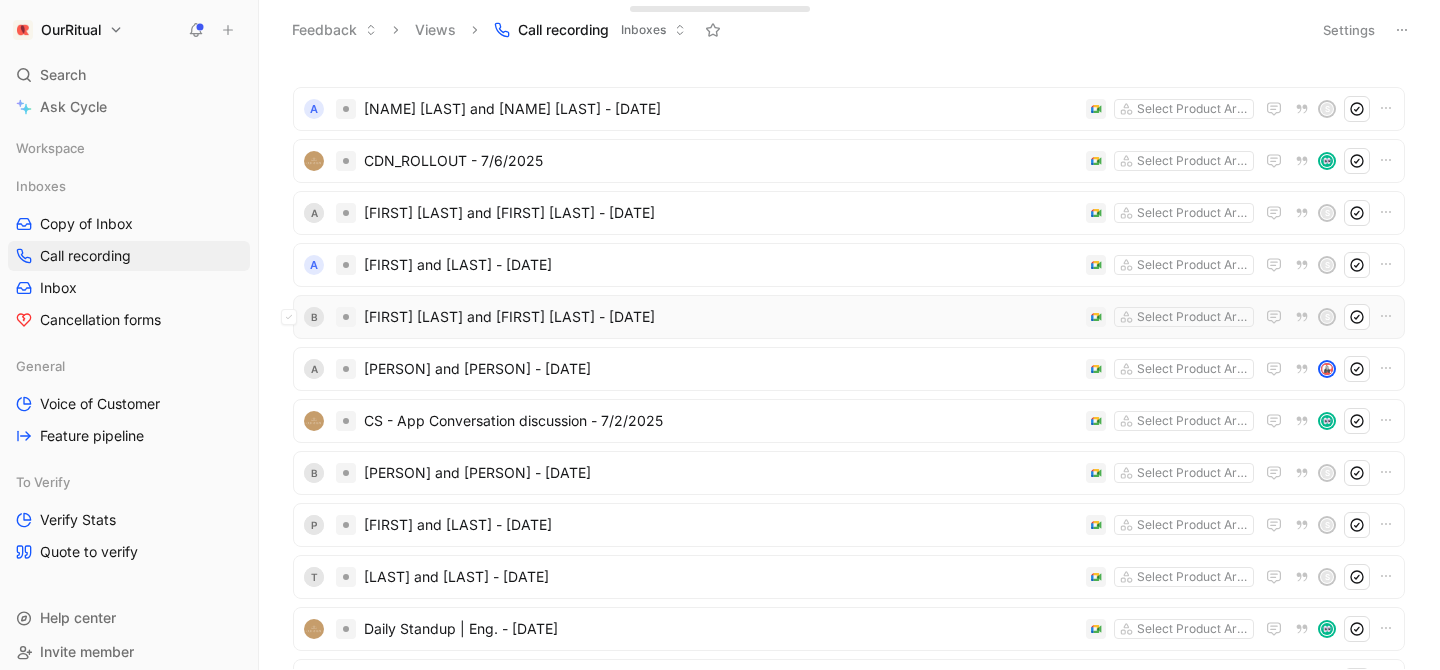 scroll, scrollTop: 21, scrollLeft: 0, axis: vertical 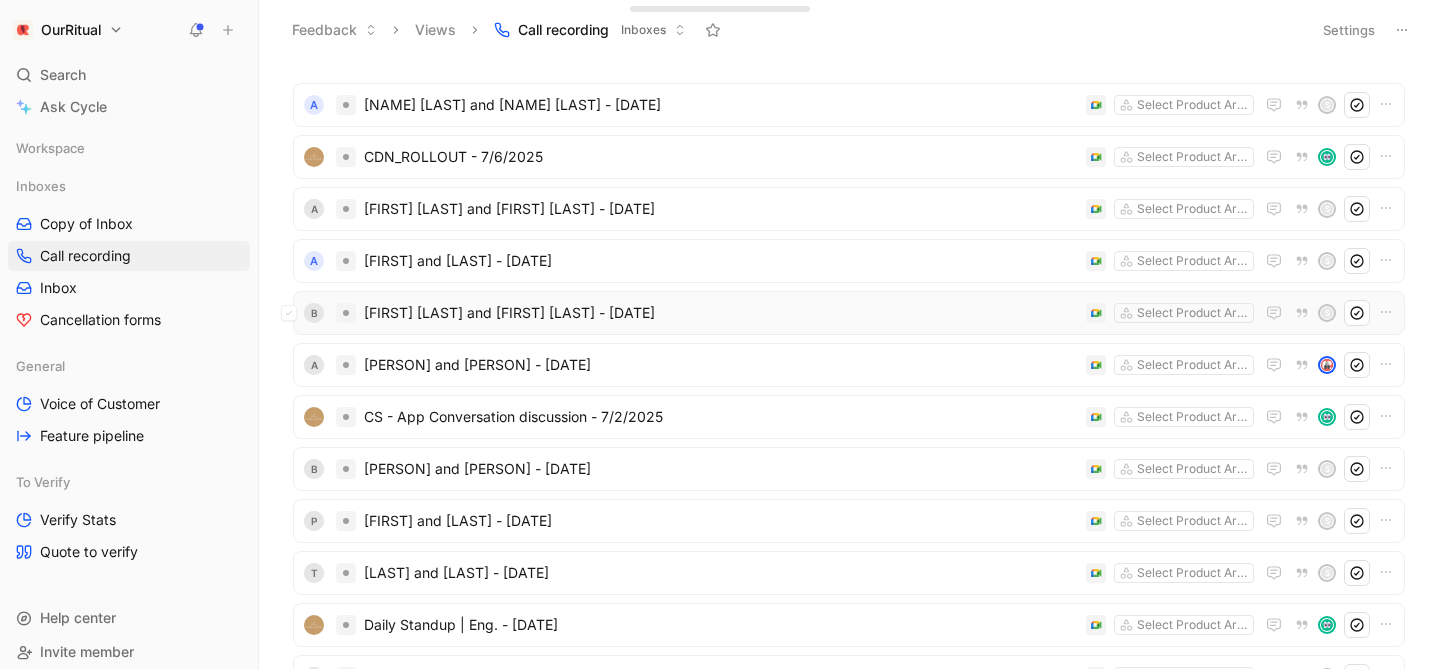 click on "[FIRST] [LAST] and [FIRST] [LAST] - [DATE]" at bounding box center (721, 313) 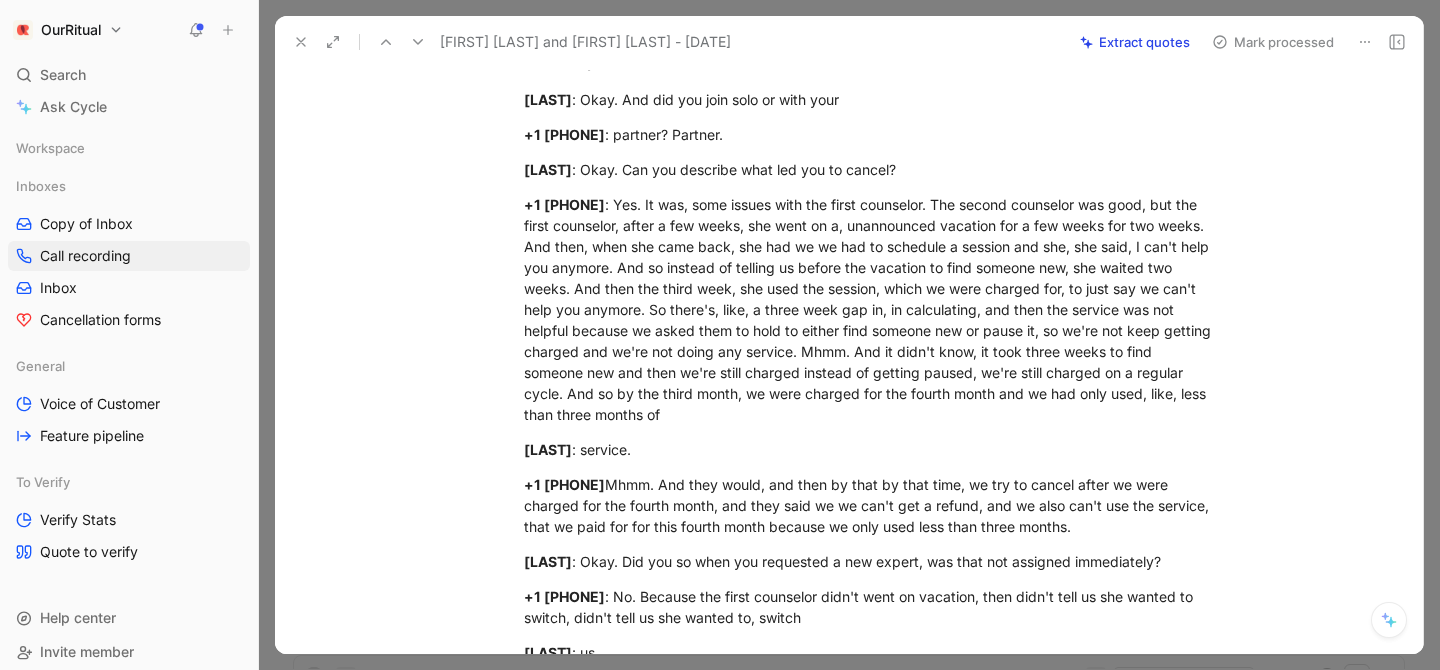 scroll, scrollTop: 1367, scrollLeft: 0, axis: vertical 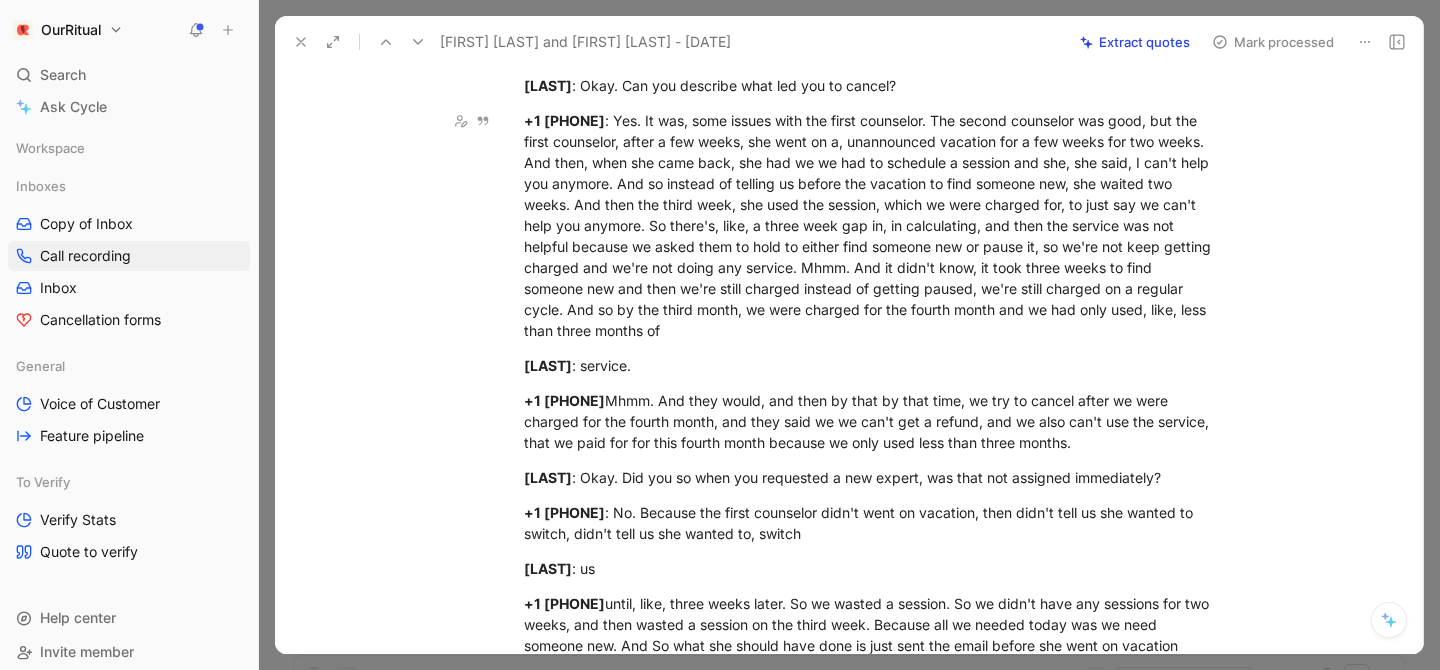 click at bounding box center [849, 335] 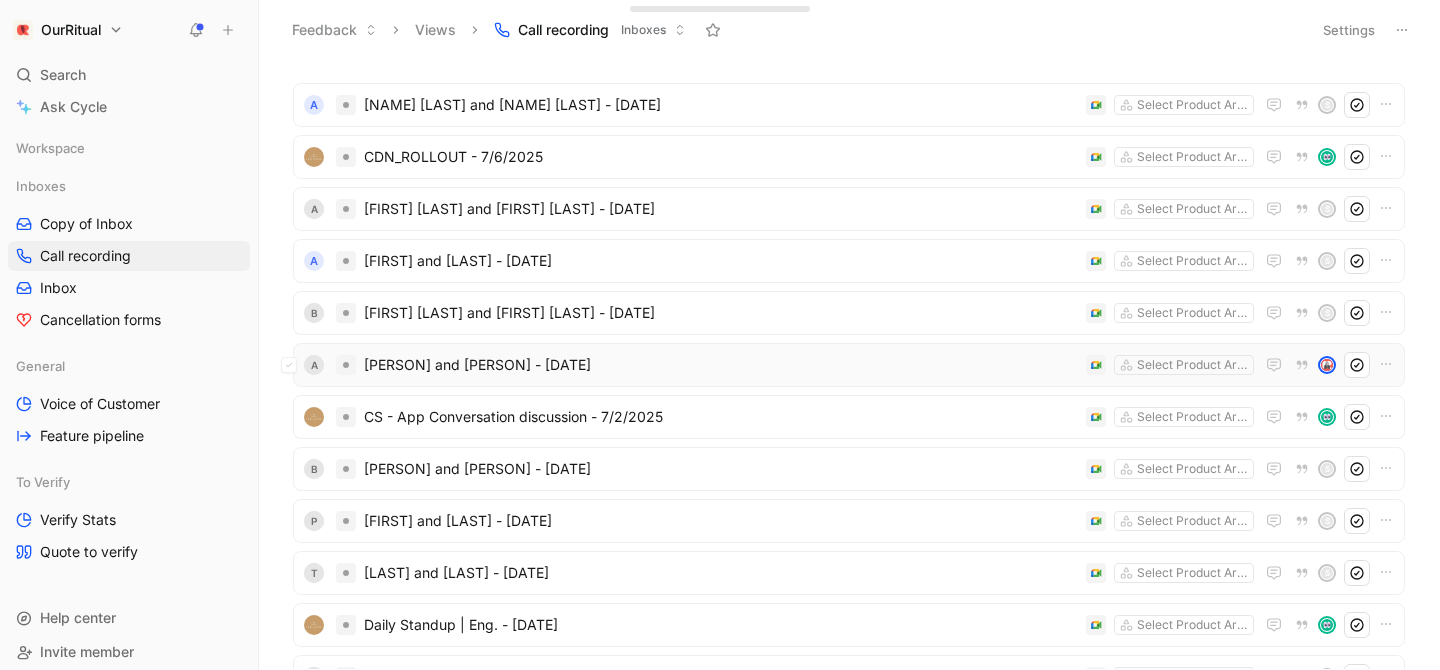 click on "[PERSON] and [PERSON] - [DATE]" at bounding box center (721, 365) 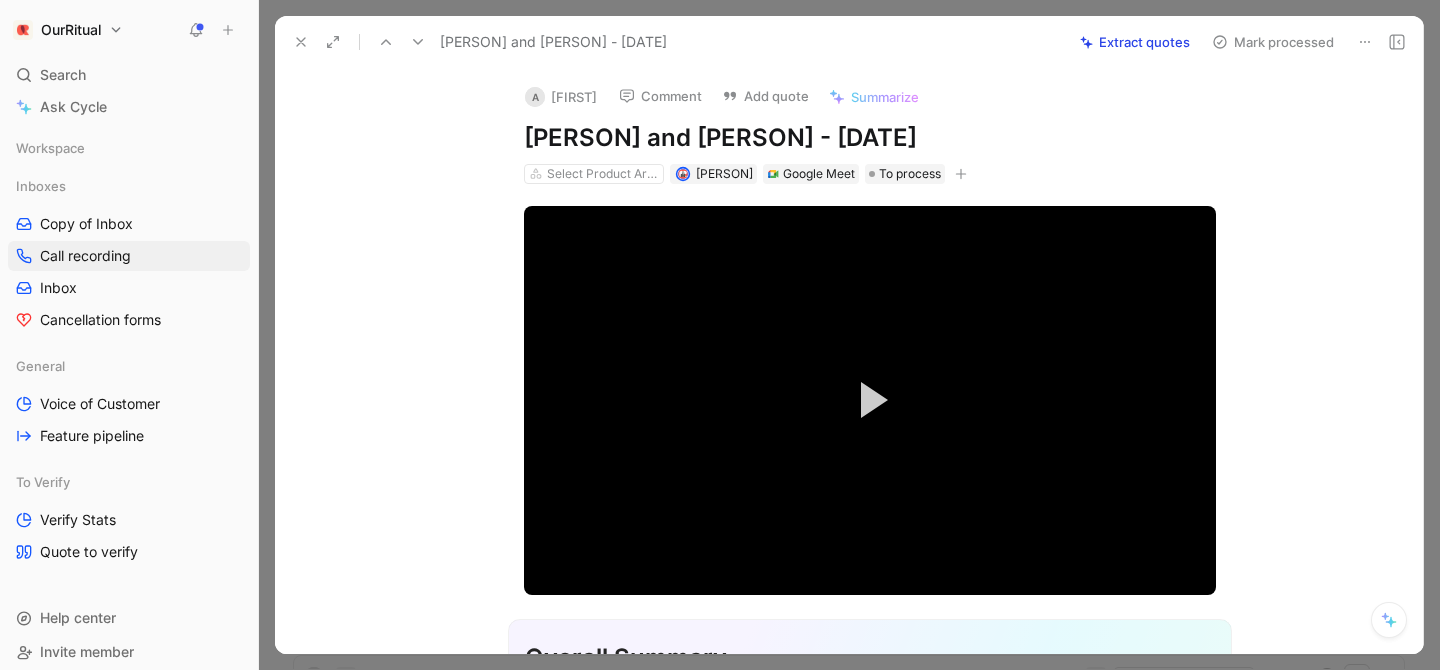 click at bounding box center (849, 335) 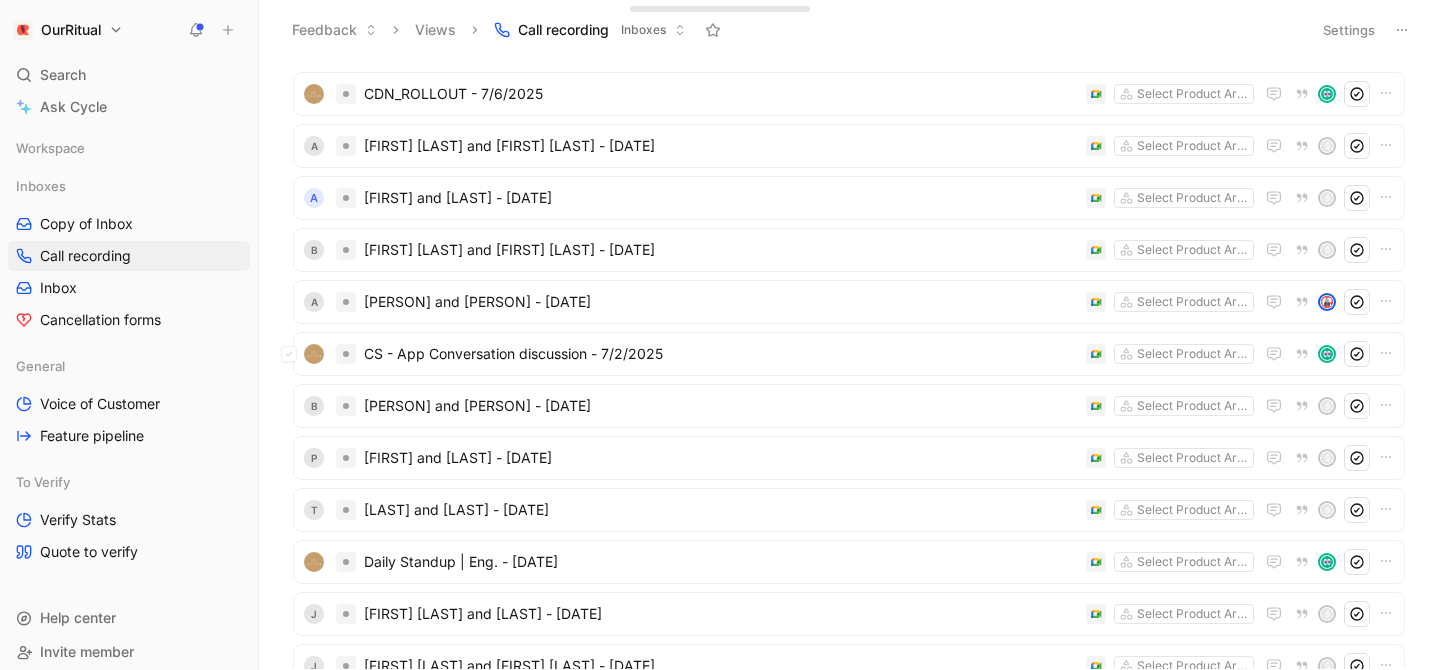 scroll, scrollTop: 85, scrollLeft: 0, axis: vertical 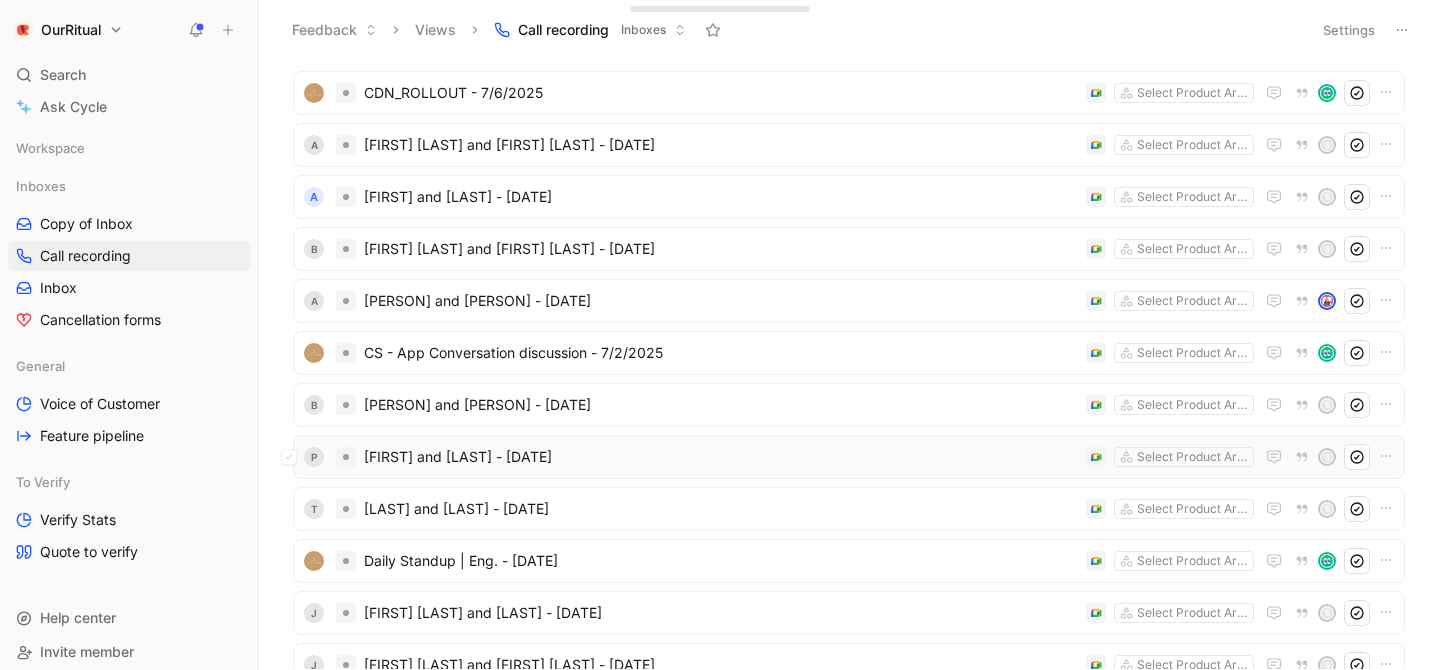 click on "[FIRST] and [LAST] - [DATE]" at bounding box center (721, 457) 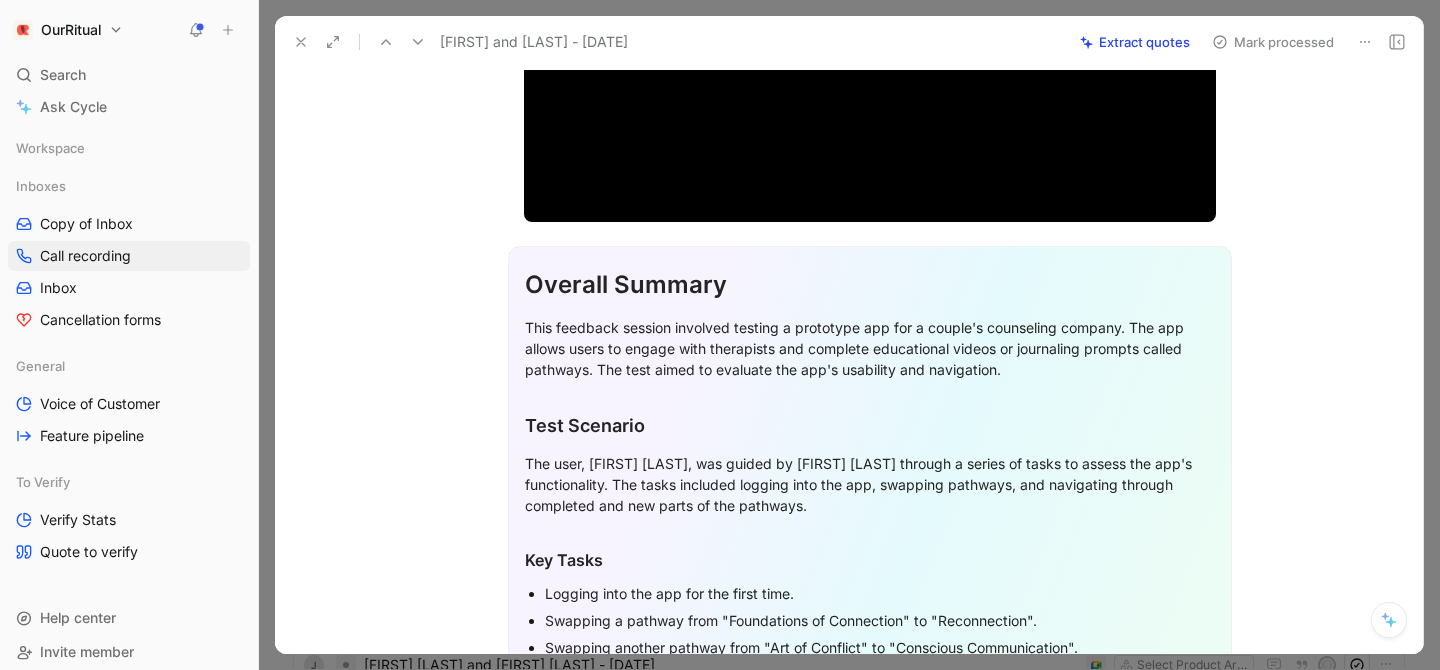 scroll, scrollTop: 429, scrollLeft: 0, axis: vertical 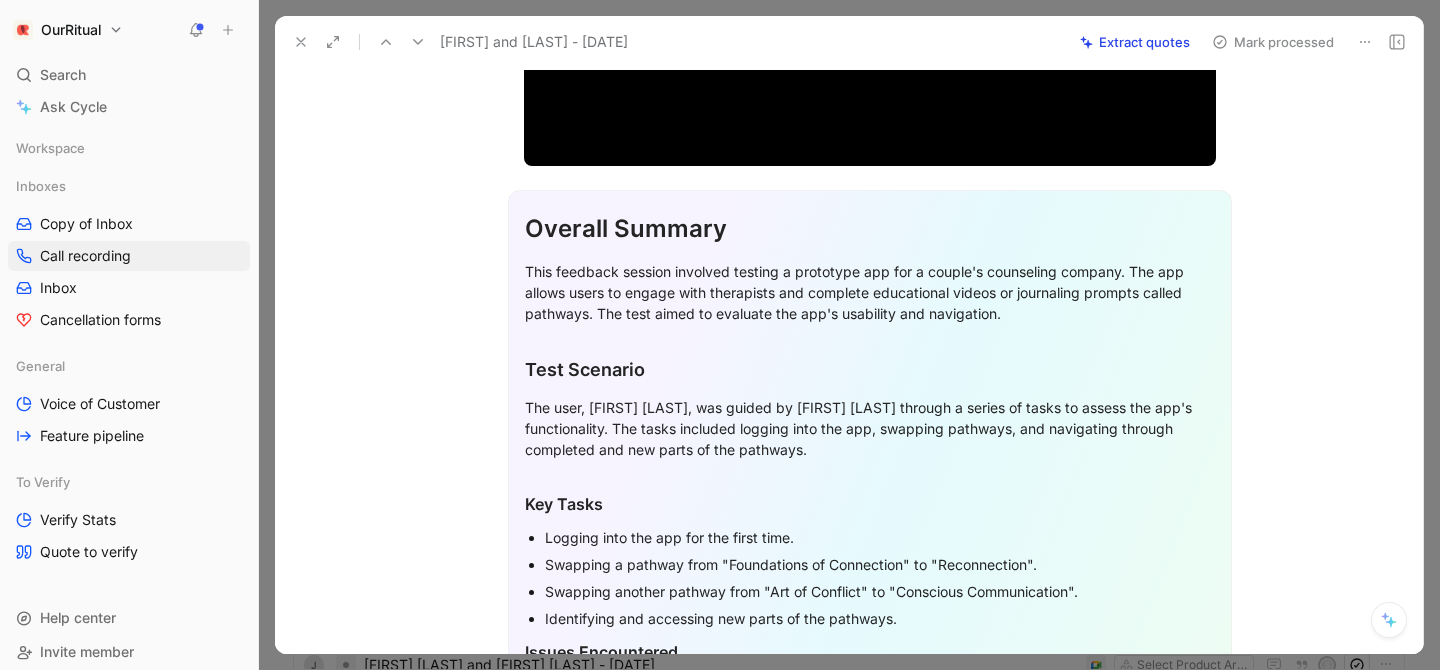 click at bounding box center (849, 335) 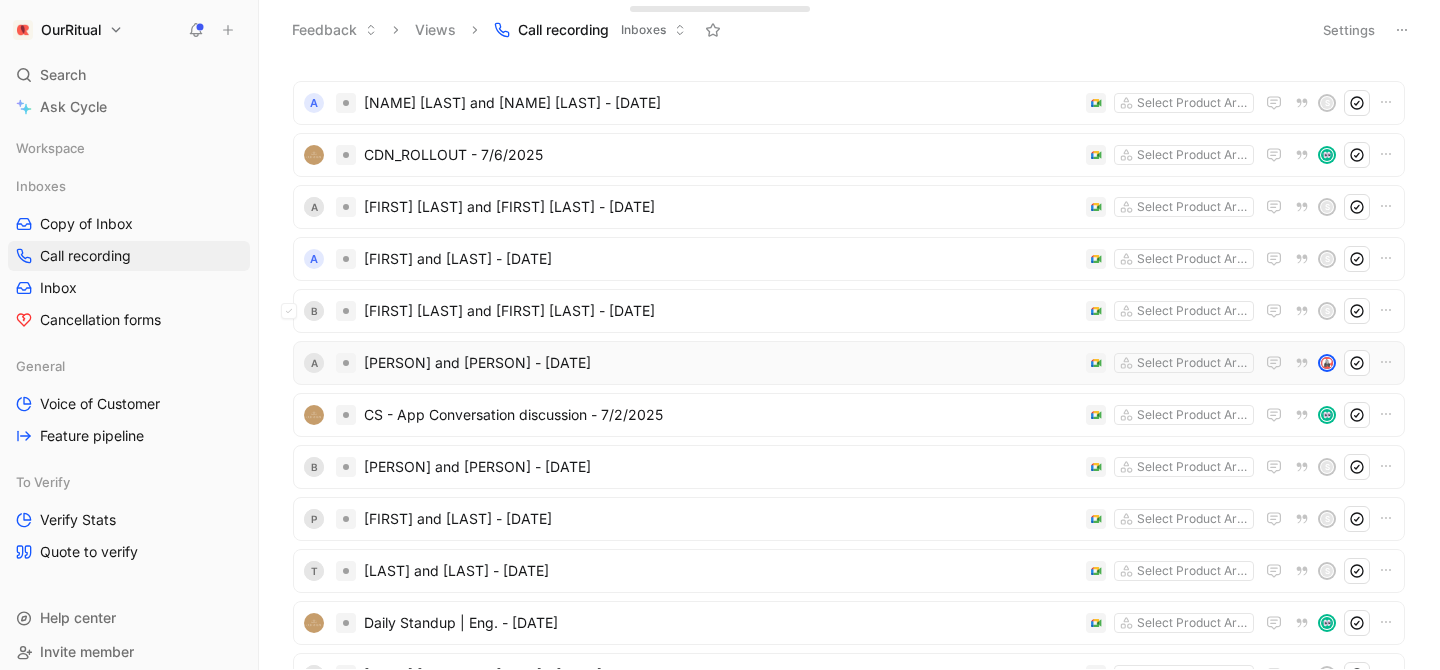 scroll, scrollTop: 0, scrollLeft: 0, axis: both 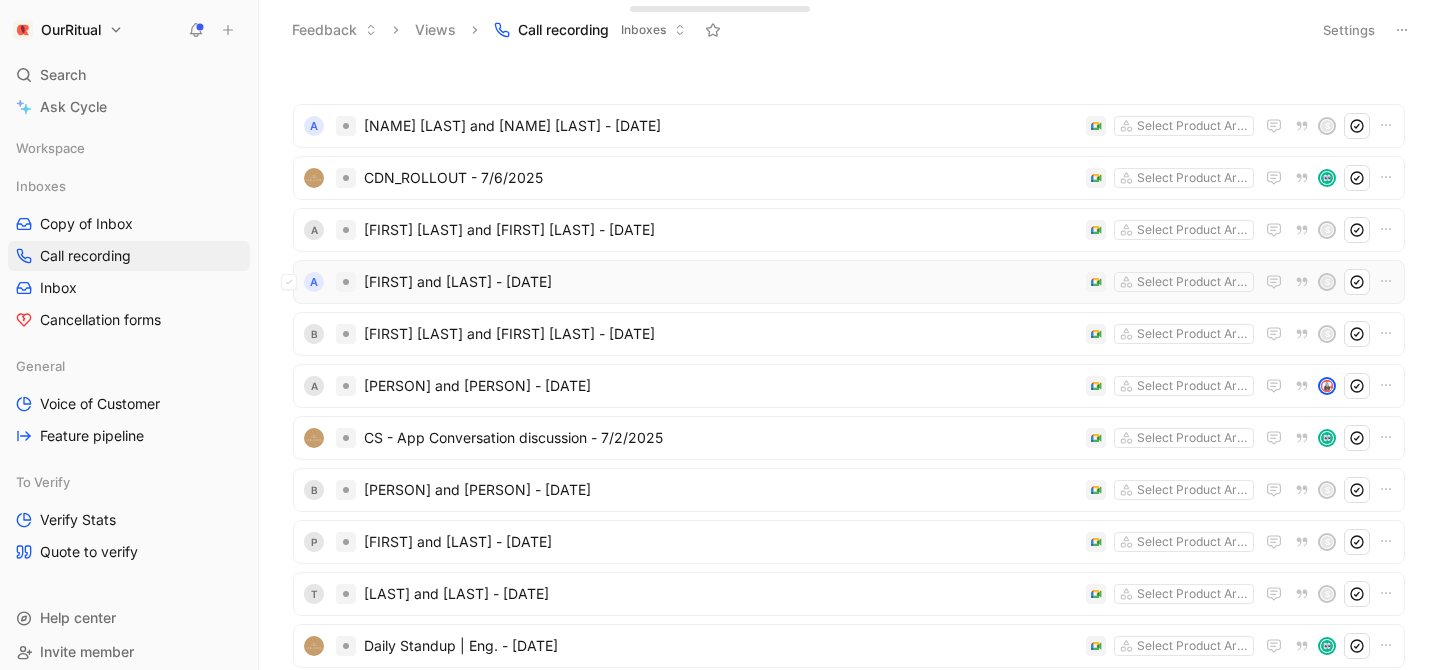click on "A [LAST] and [LAST] - [DATE] Select Product Areas s" at bounding box center (849, 282) 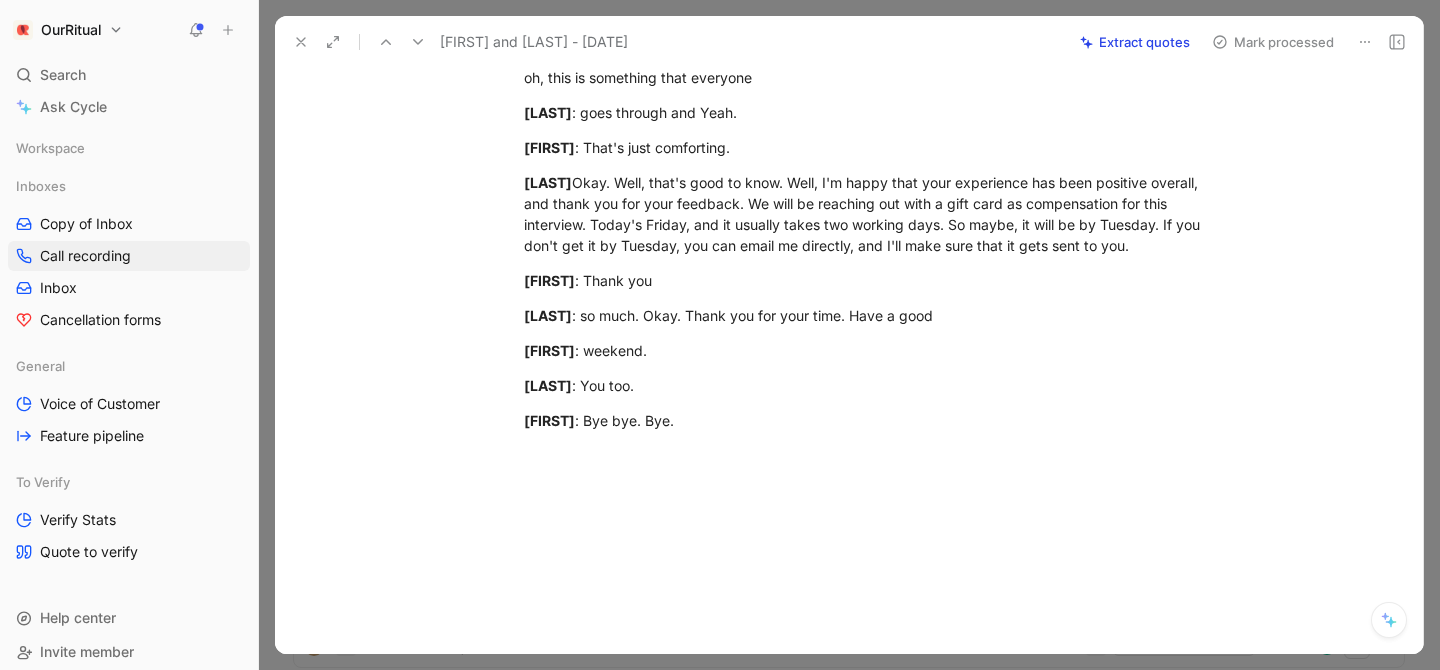 scroll, scrollTop: 5759, scrollLeft: 0, axis: vertical 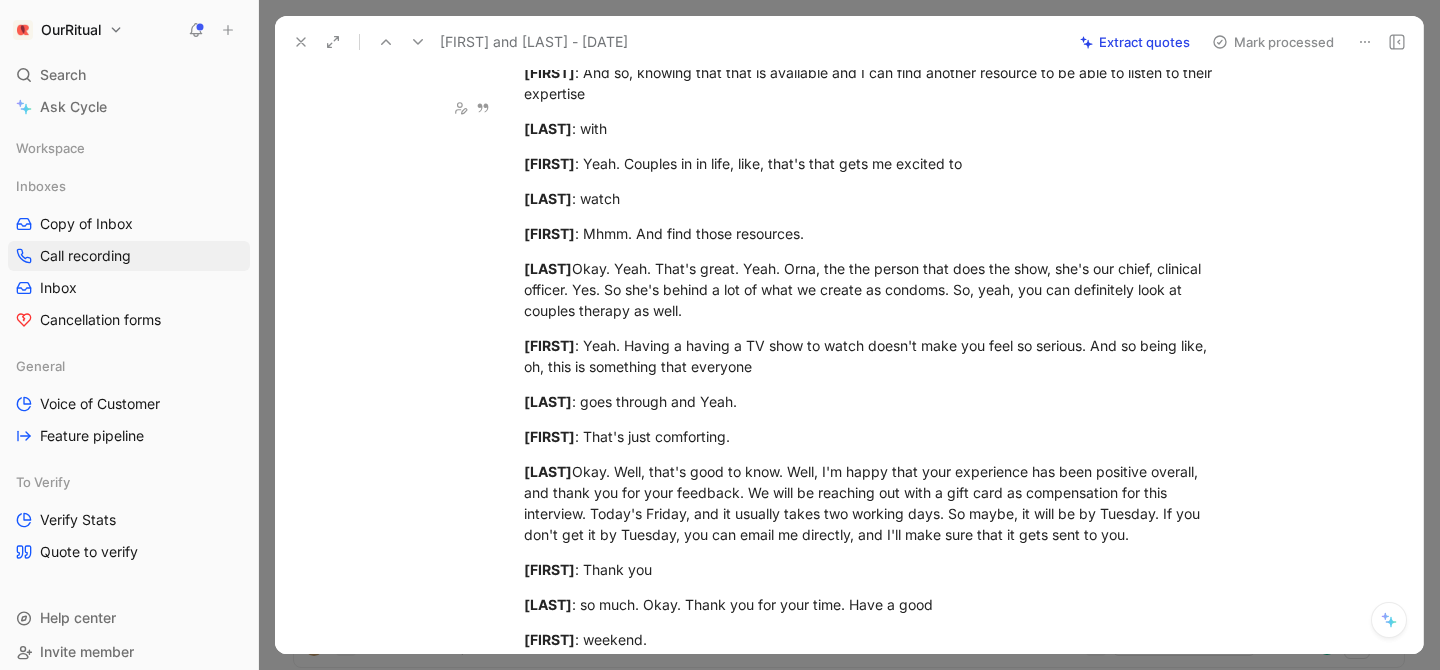 click at bounding box center (301, 42) 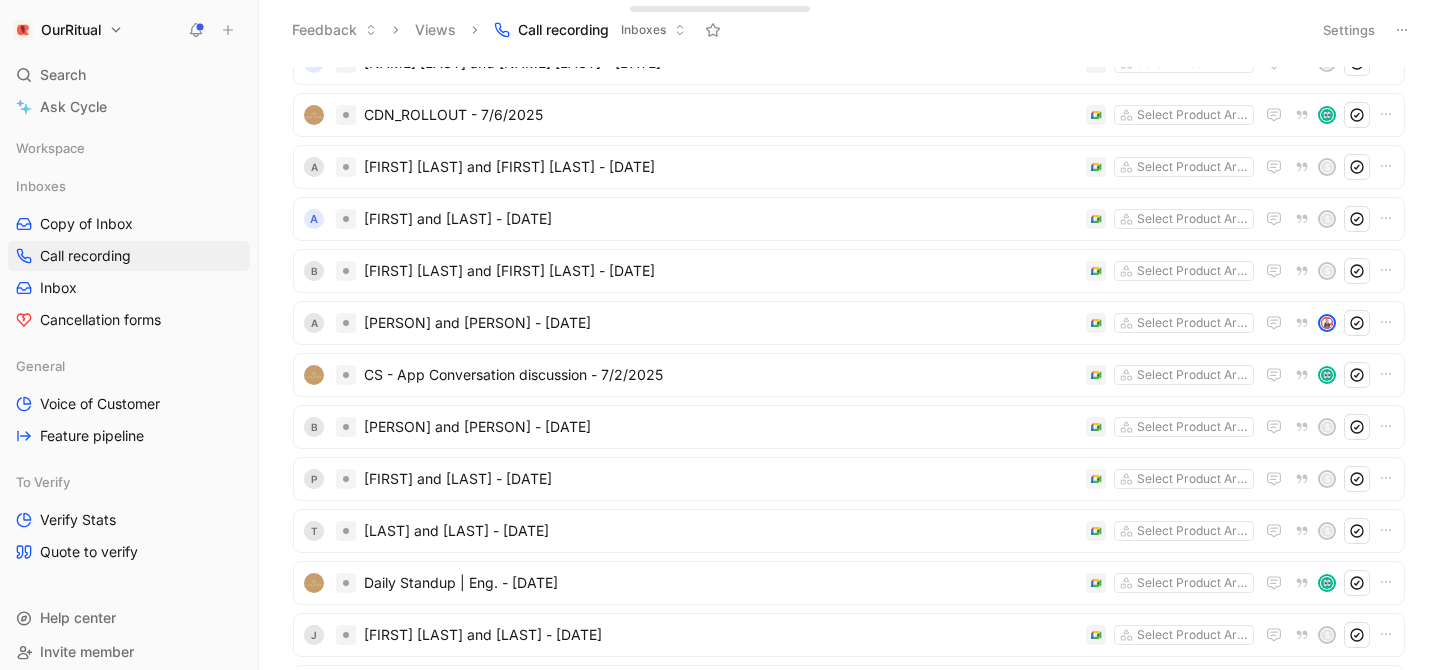 scroll, scrollTop: 67, scrollLeft: 0, axis: vertical 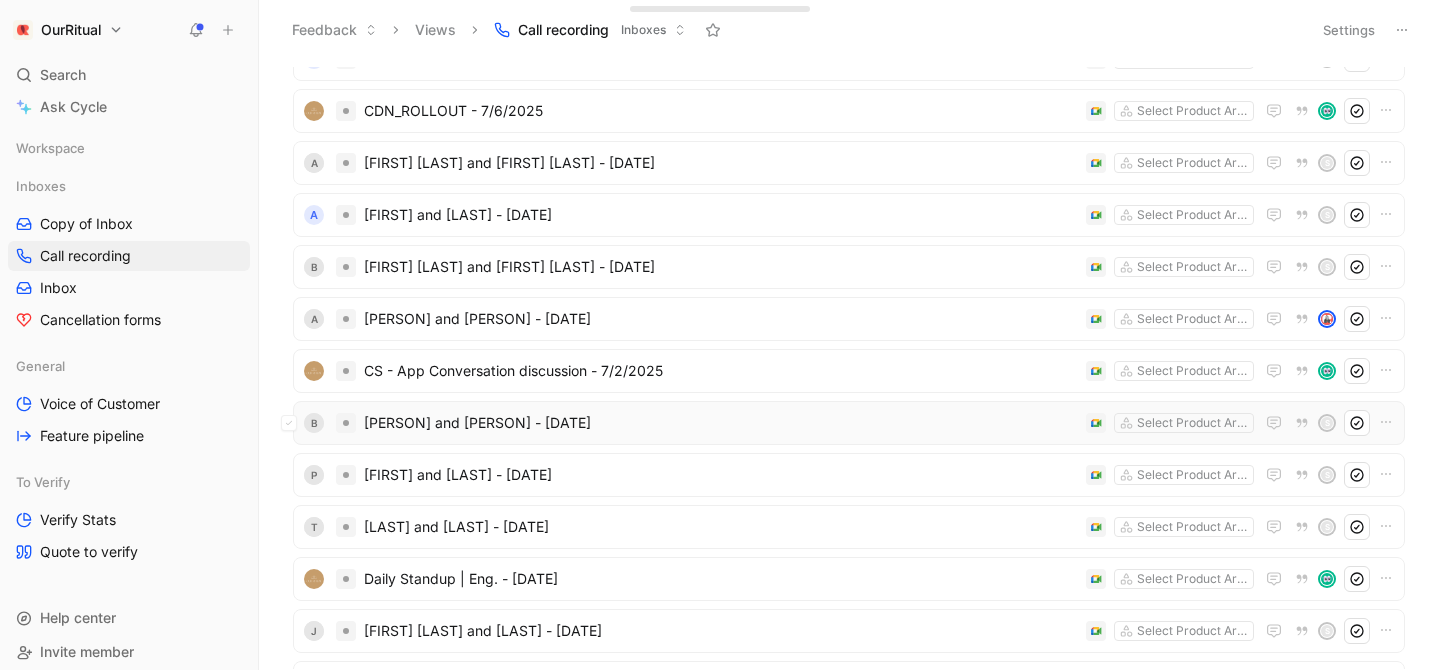 click on "B [LAST] and [LAST] - [DATE] Select Product Areas s" at bounding box center [849, 423] 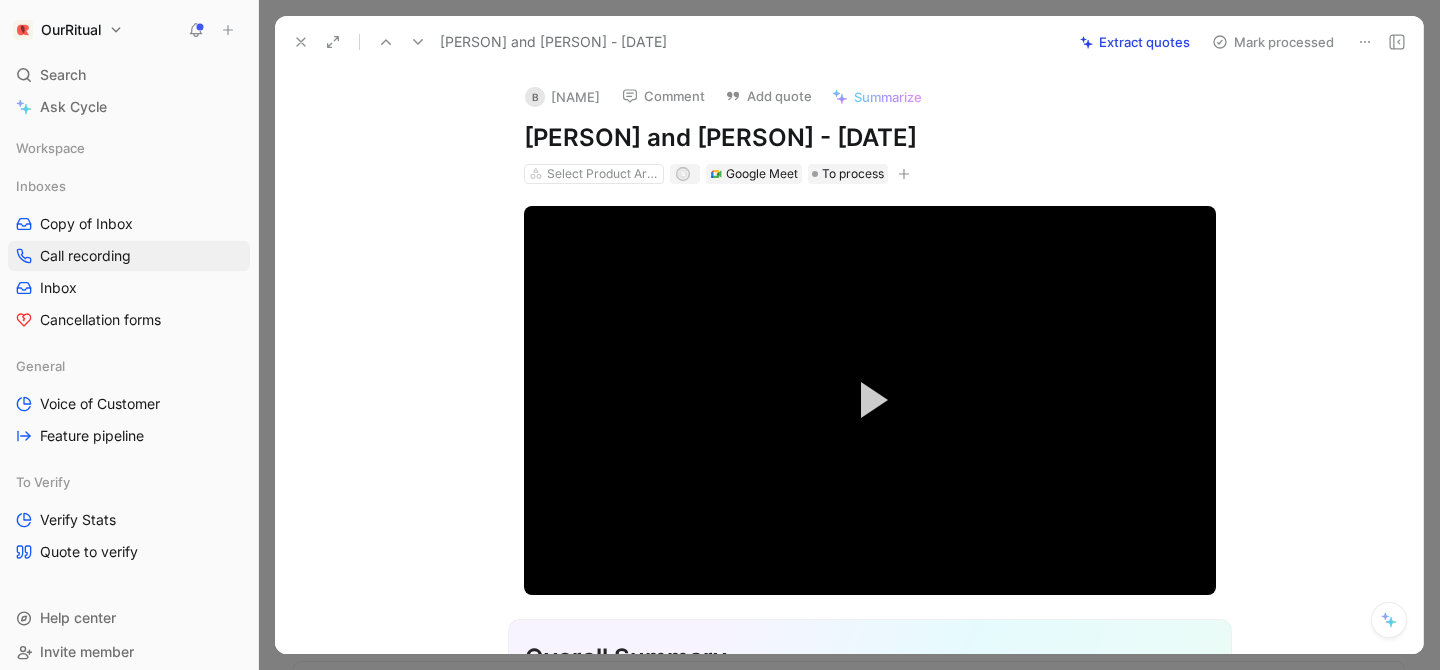click on "[PERSON] and [PERSON] - [DATE]" at bounding box center [674, 42] 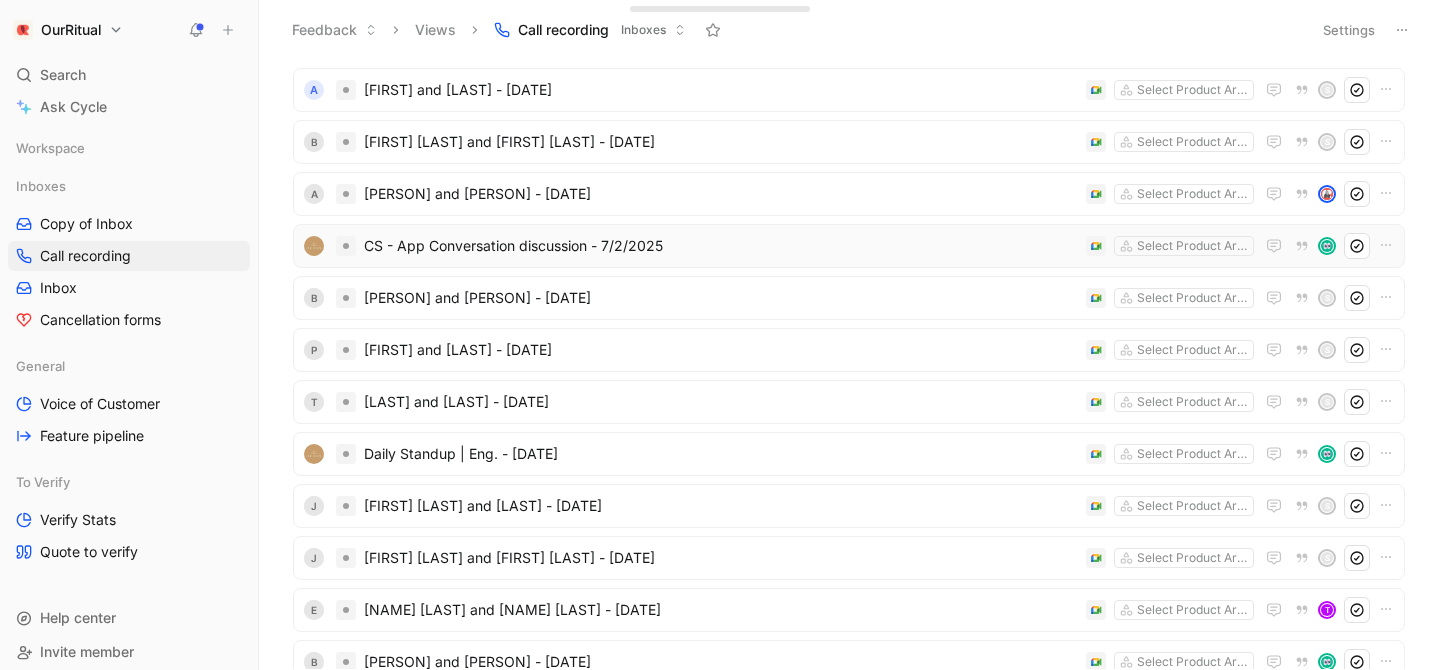 scroll, scrollTop: 304, scrollLeft: 0, axis: vertical 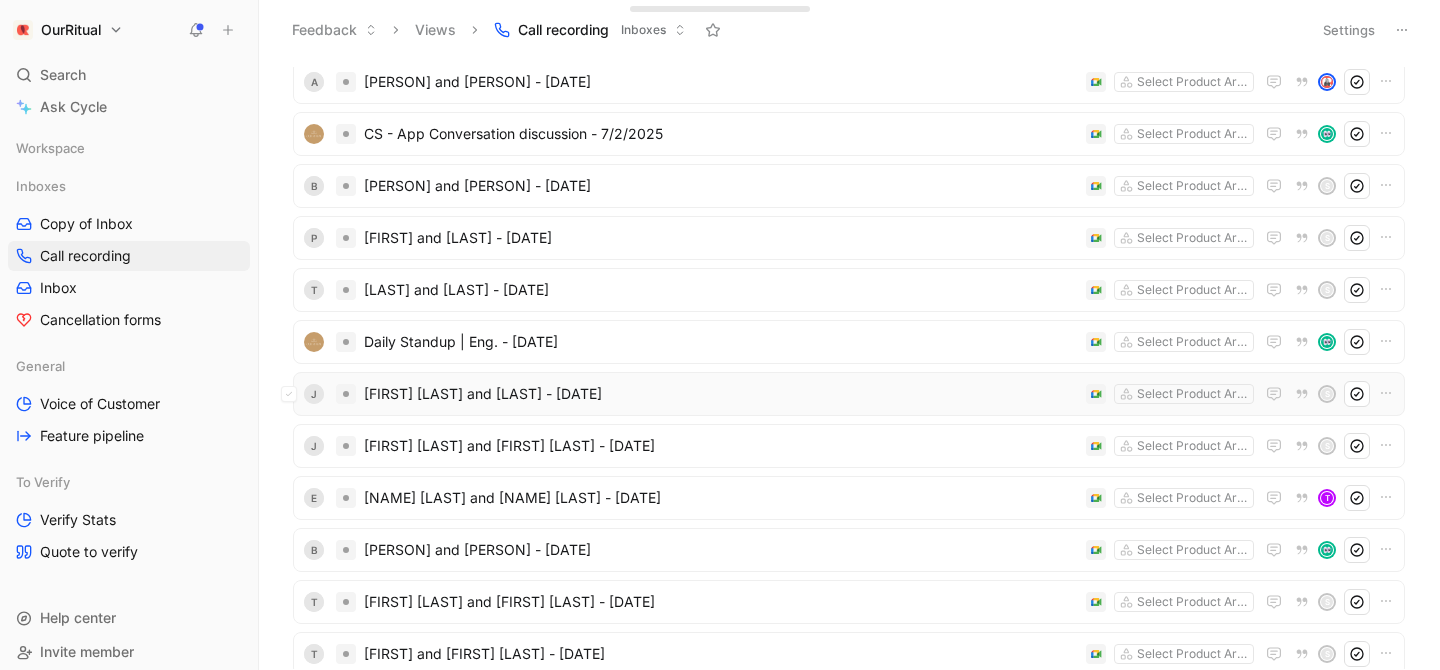 click on "[FIRST] [LAST] and [LAST] - [DATE]" at bounding box center (721, 394) 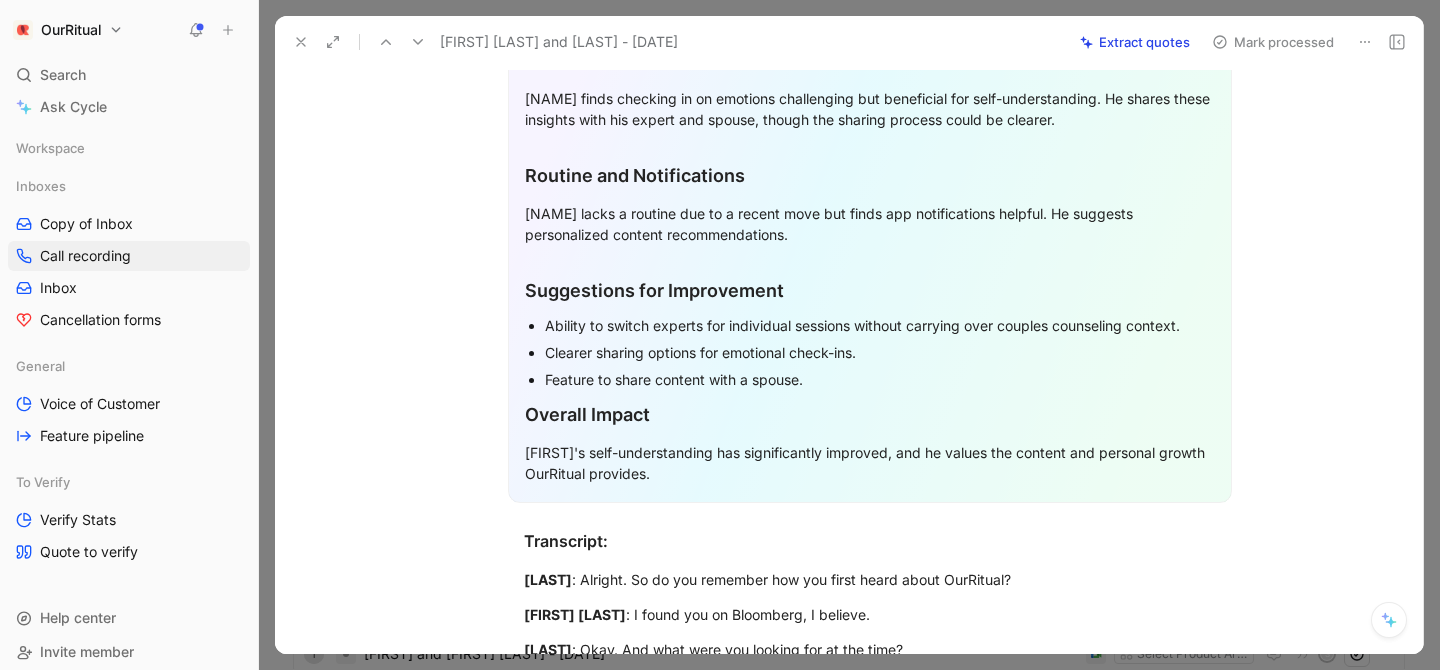scroll, scrollTop: 975, scrollLeft: 0, axis: vertical 